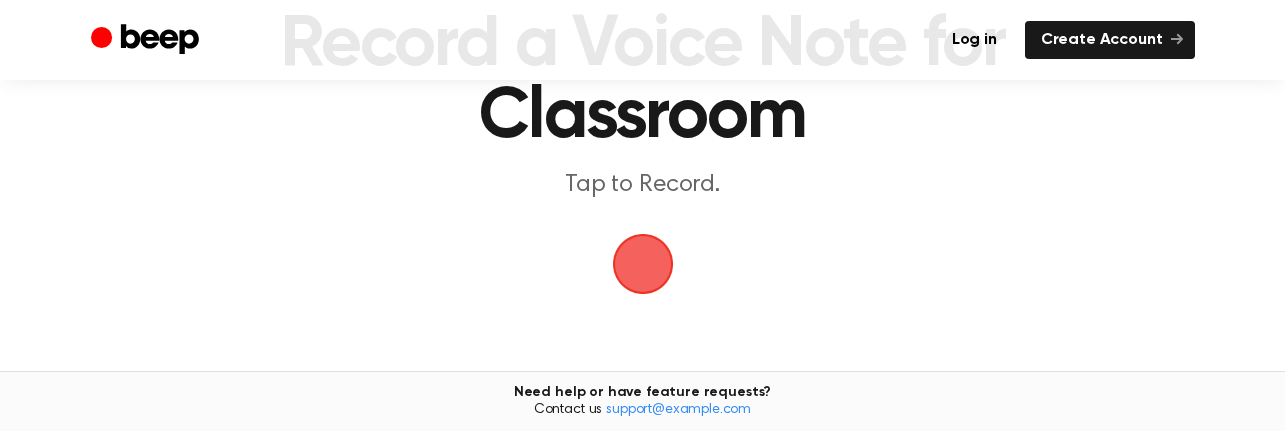scroll, scrollTop: 155, scrollLeft: 0, axis: vertical 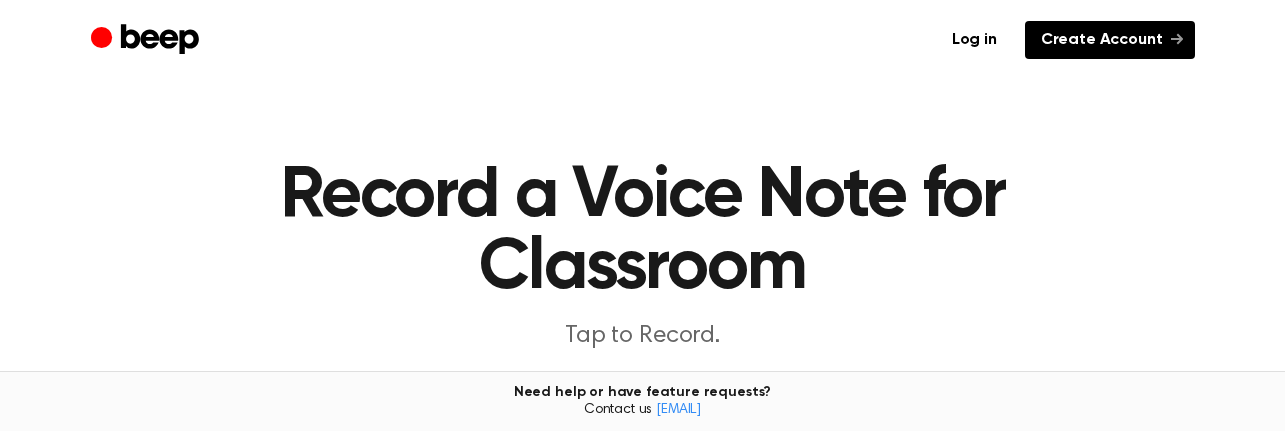 click on "Create Account" at bounding box center (1110, 40) 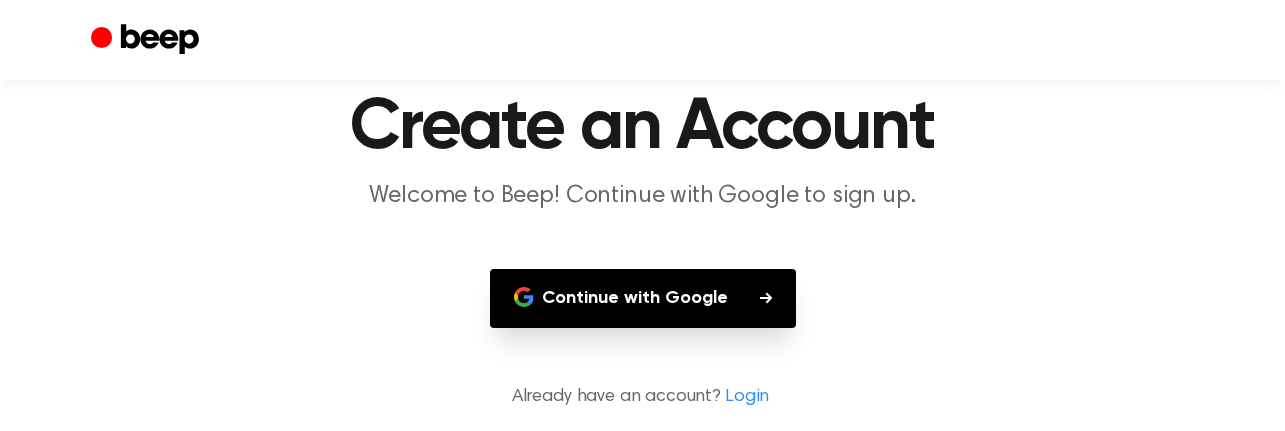 scroll, scrollTop: 106, scrollLeft: 0, axis: vertical 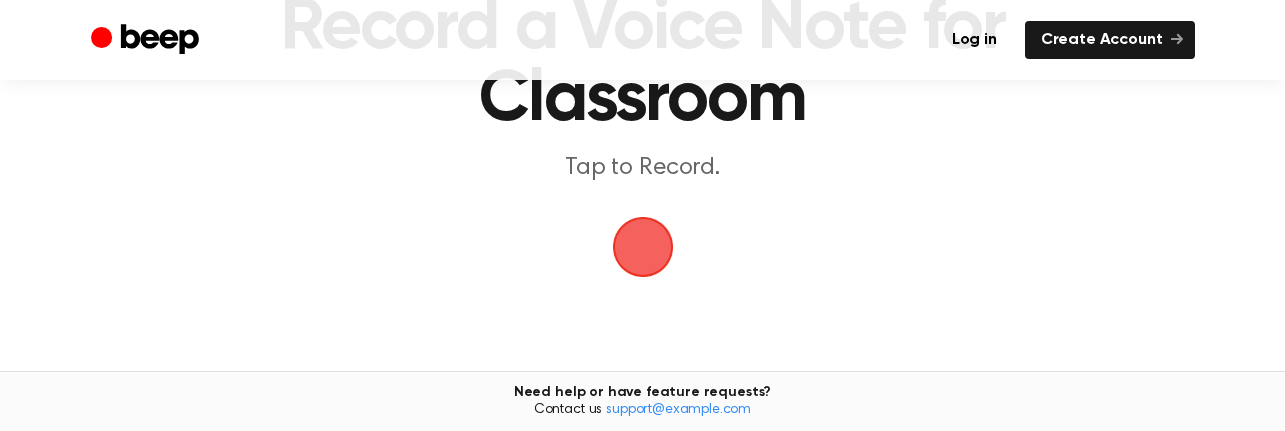 click at bounding box center (643, 247) 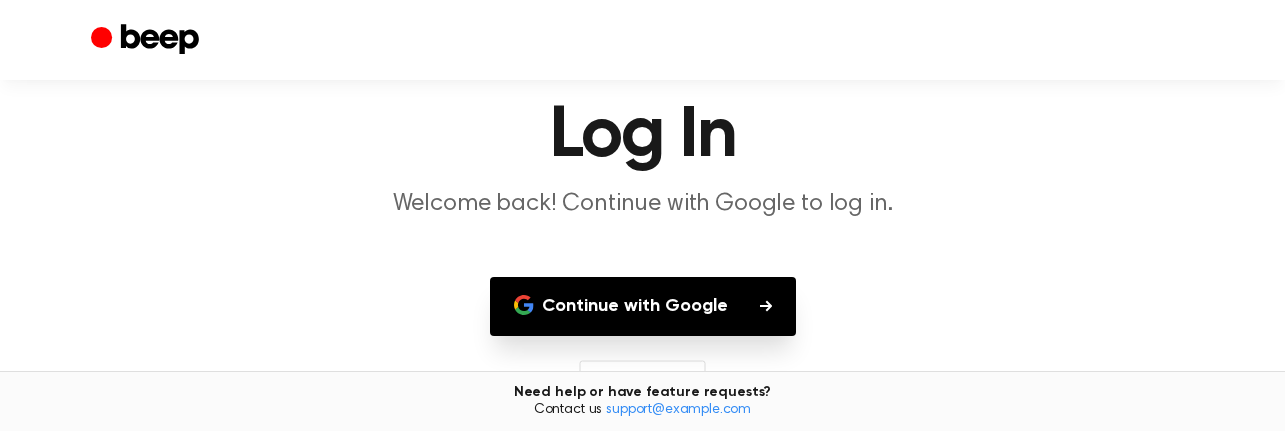 scroll, scrollTop: 58, scrollLeft: 0, axis: vertical 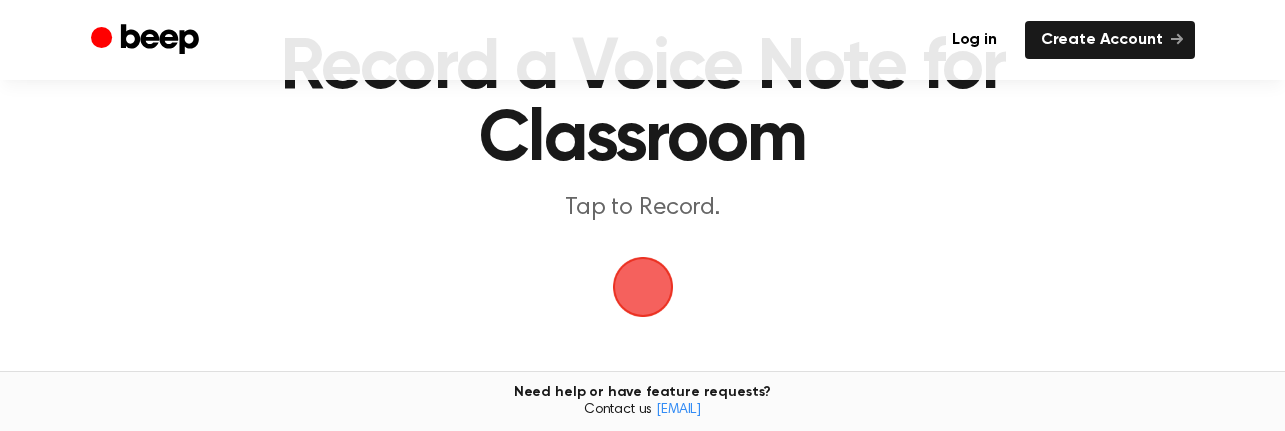click on "Record a Voice Note for Classroom Tap to Record. Tired of copying and pasting? Use the extension to automatically insert your recordings. Need help or have feature requests? Contact us [EMAIL]" at bounding box center (642, 225) 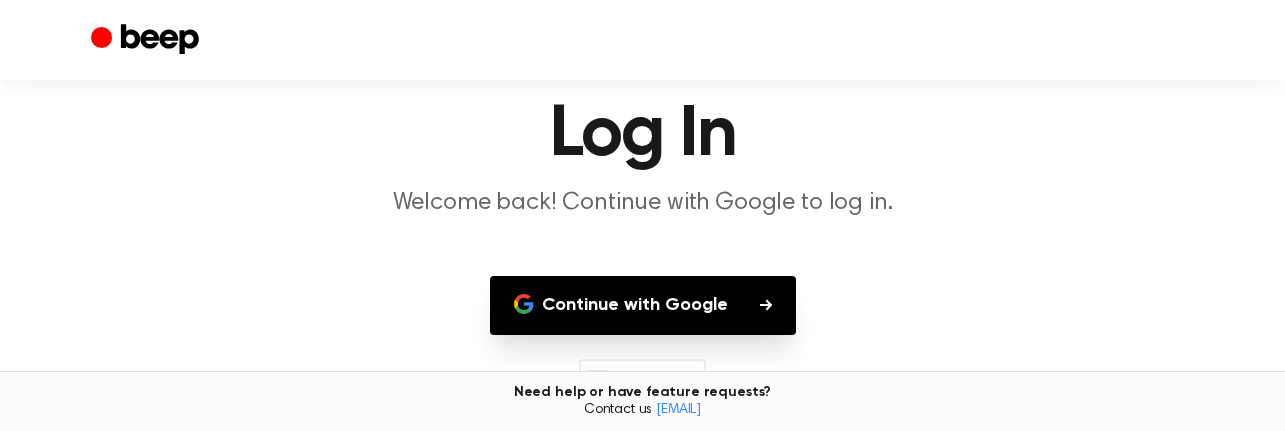 scroll, scrollTop: 112, scrollLeft: 0, axis: vertical 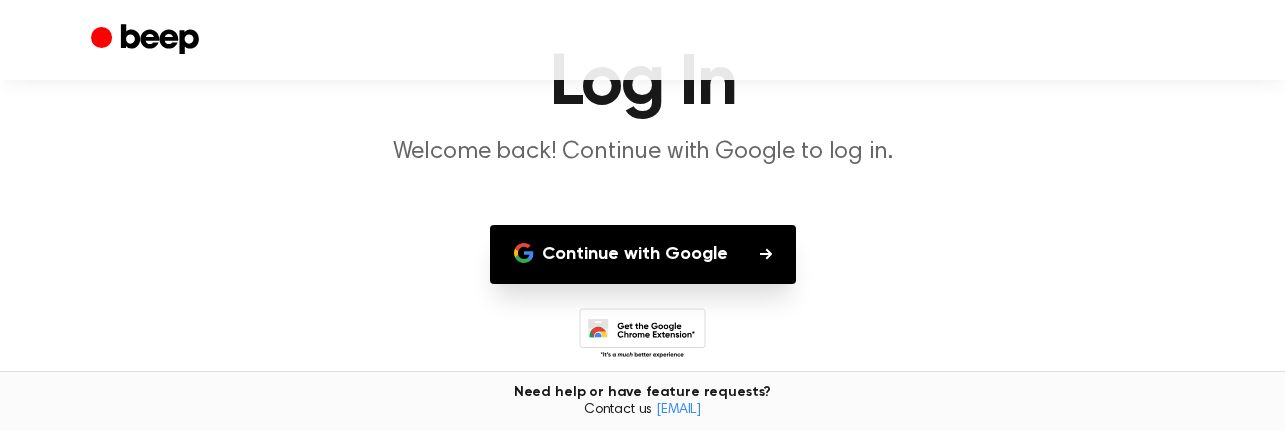 click on "Continue with Google" at bounding box center [643, 254] 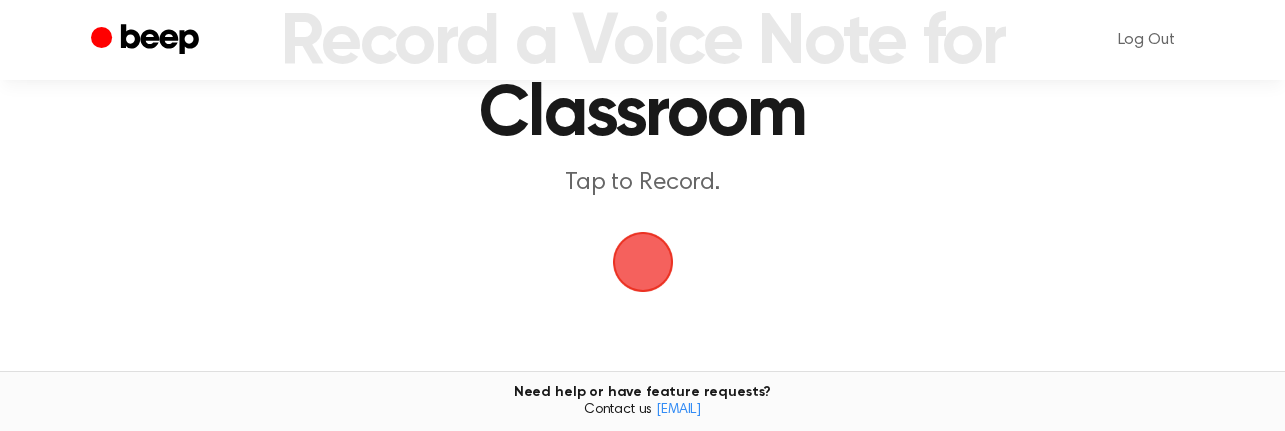 scroll, scrollTop: 148, scrollLeft: 0, axis: vertical 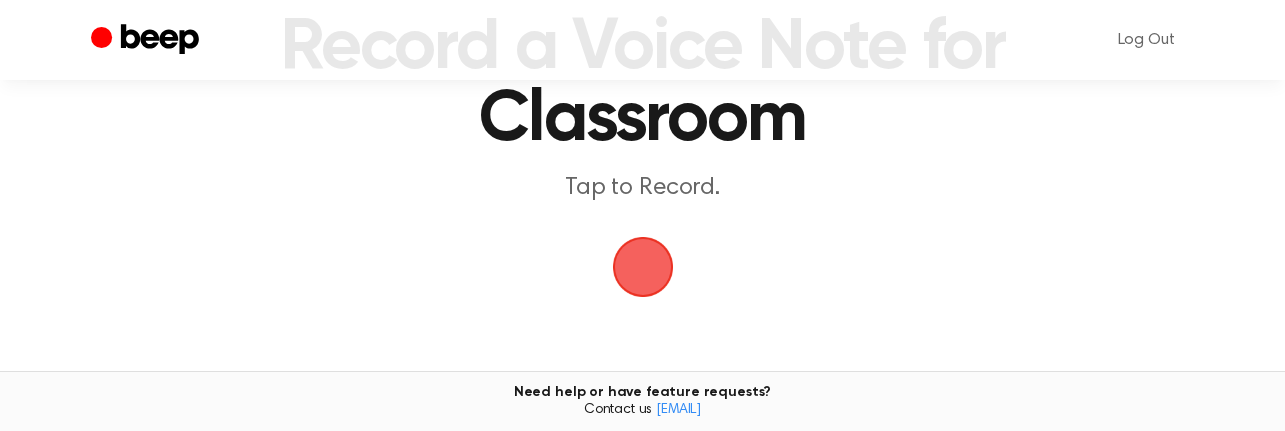 click at bounding box center (642, 266) 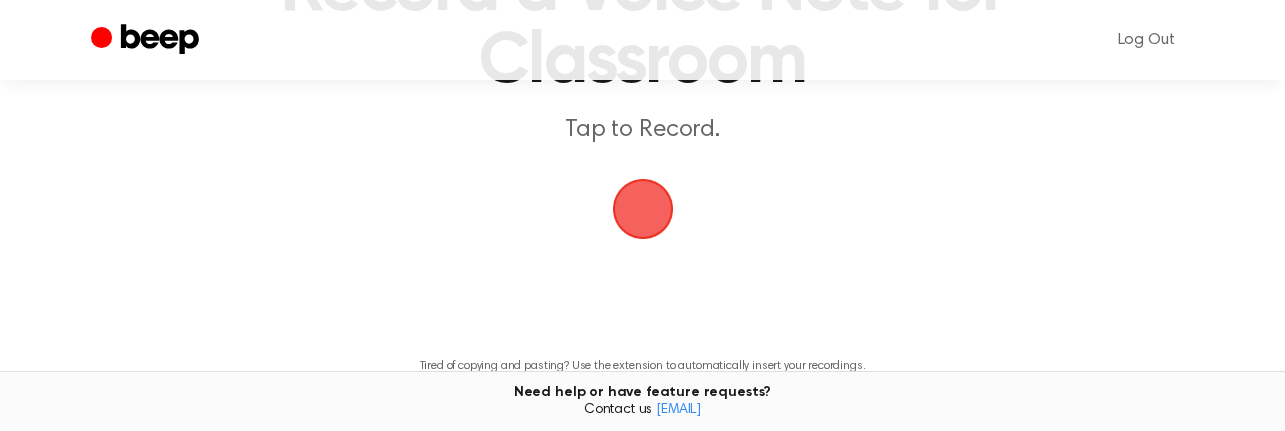 scroll, scrollTop: 207, scrollLeft: 0, axis: vertical 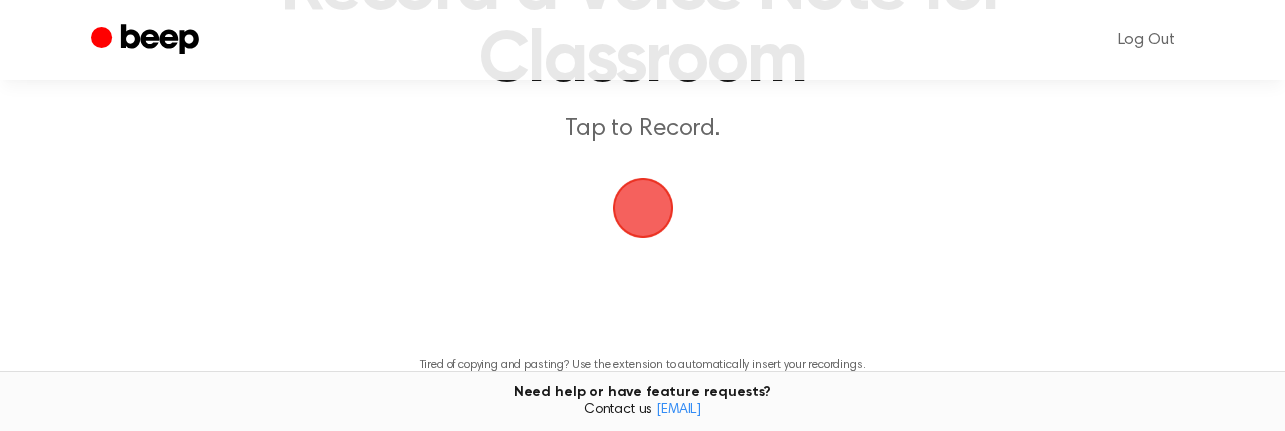click at bounding box center (642, 207) 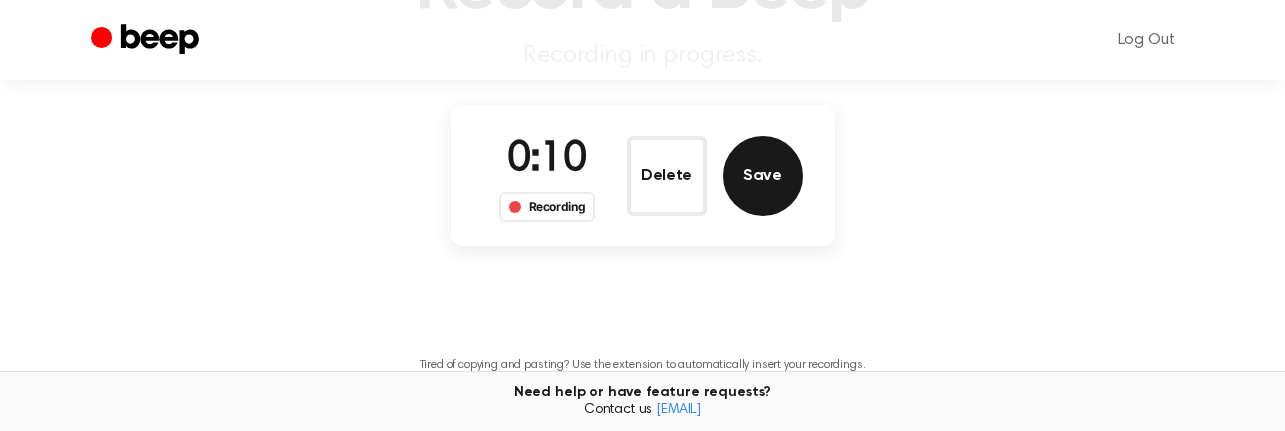click on "Save" at bounding box center [763, 176] 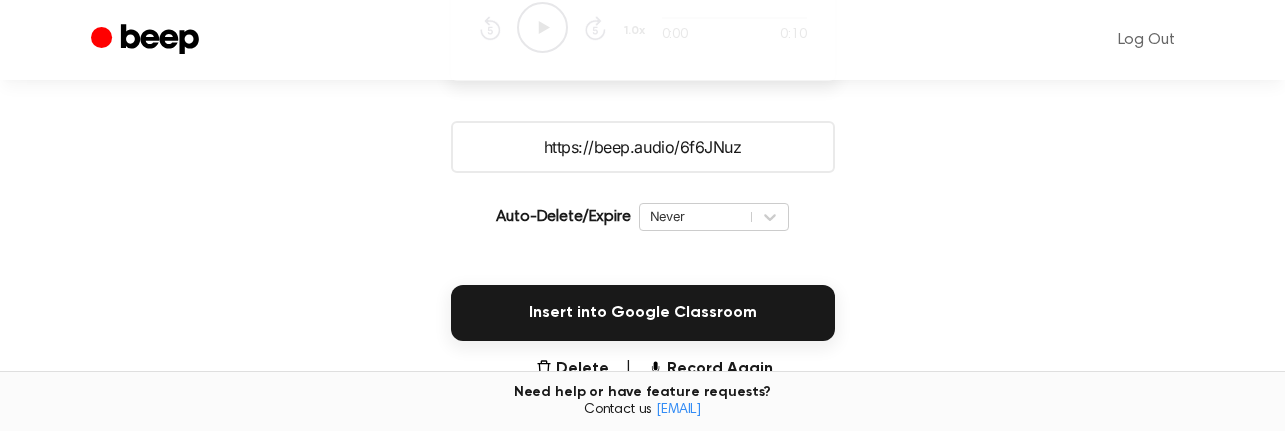 scroll, scrollTop: 338, scrollLeft: 0, axis: vertical 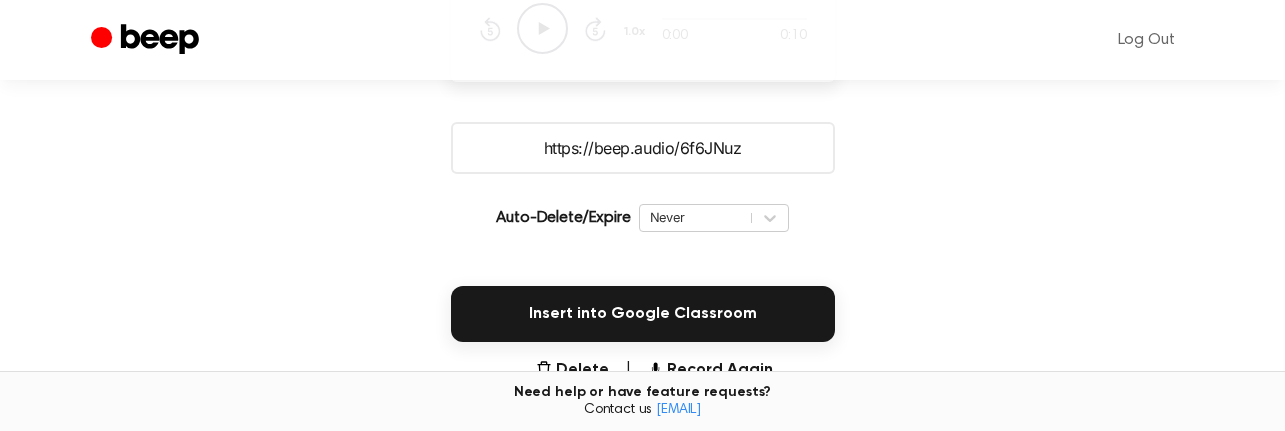 click on "Log Out" at bounding box center (707, 40) 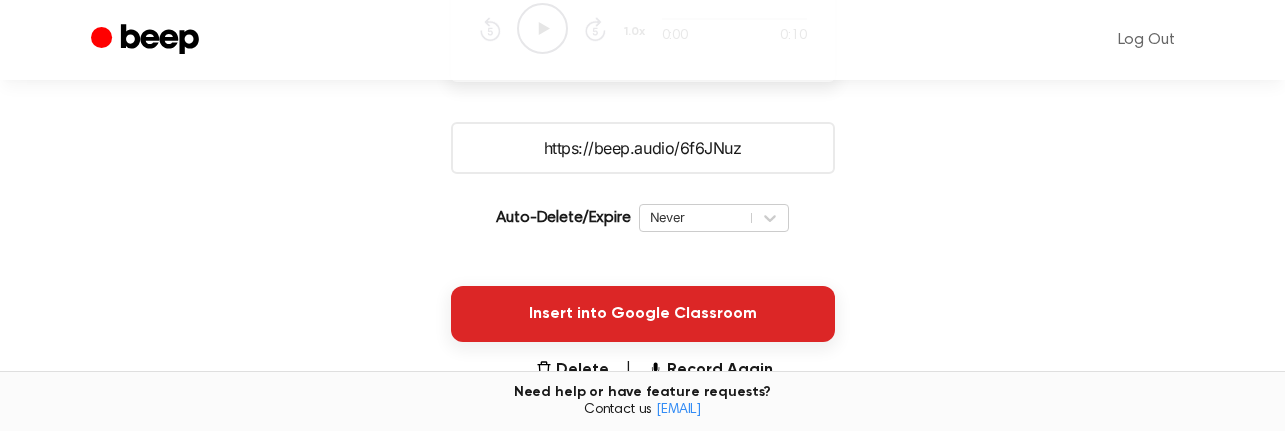 click on "Insert into Google Classroom" at bounding box center [643, 314] 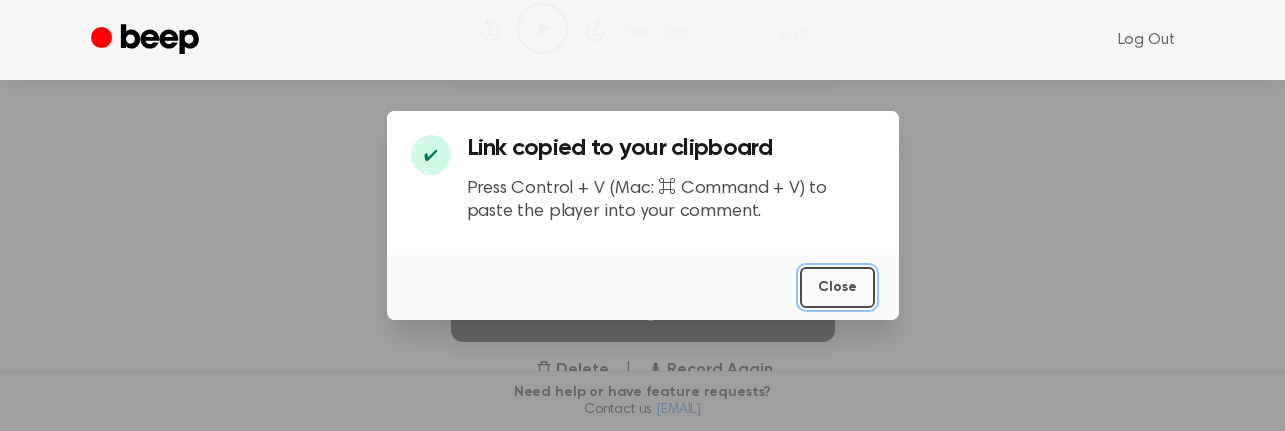click on "Close" at bounding box center (837, 287) 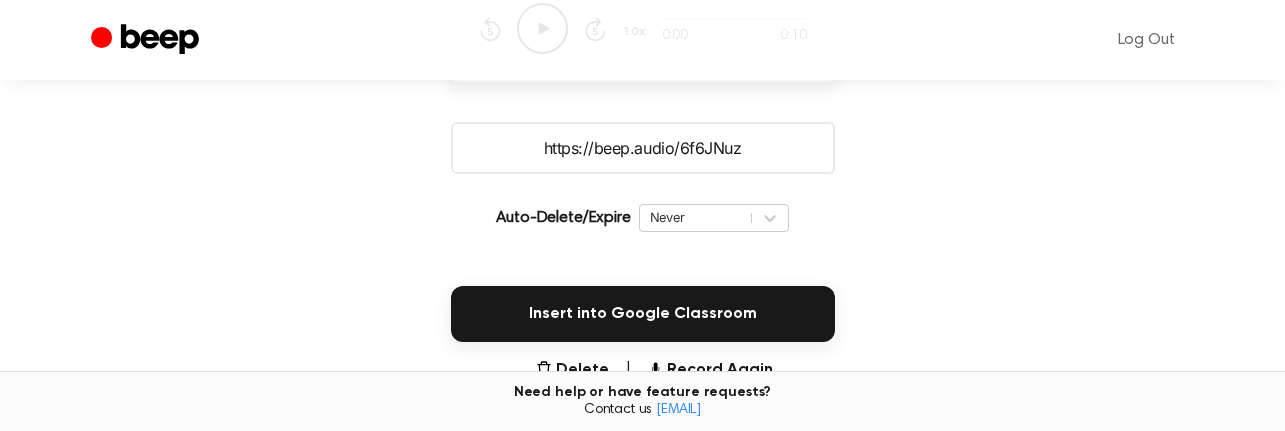 click on "Log Out" at bounding box center (707, 40) 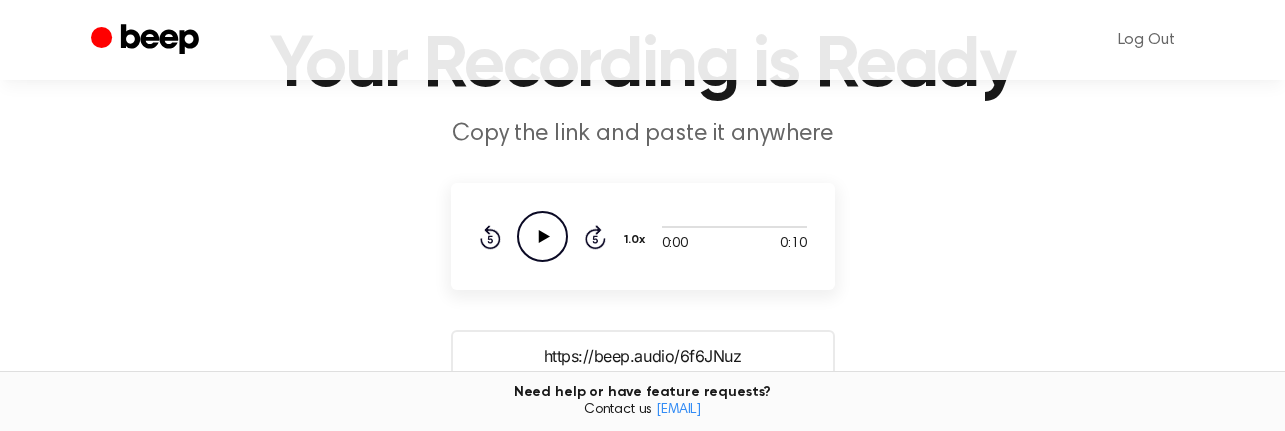 scroll, scrollTop: 115, scrollLeft: 0, axis: vertical 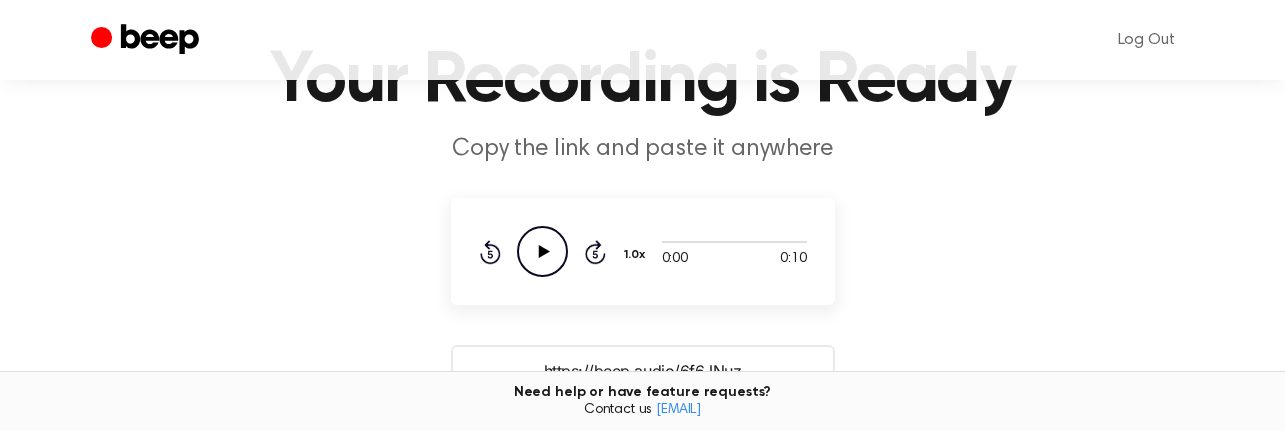 click on "Play Audio" 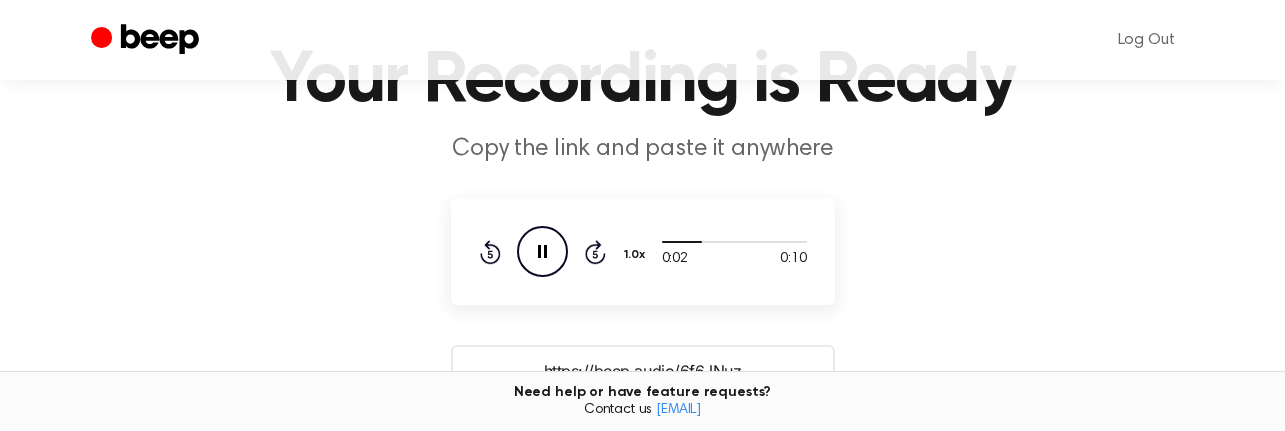 click 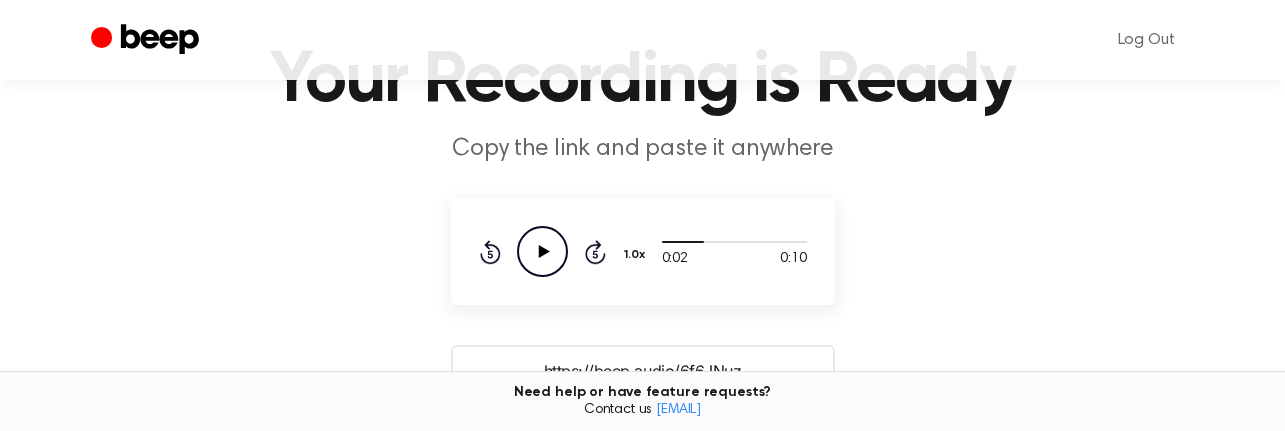 click on "Play Audio" 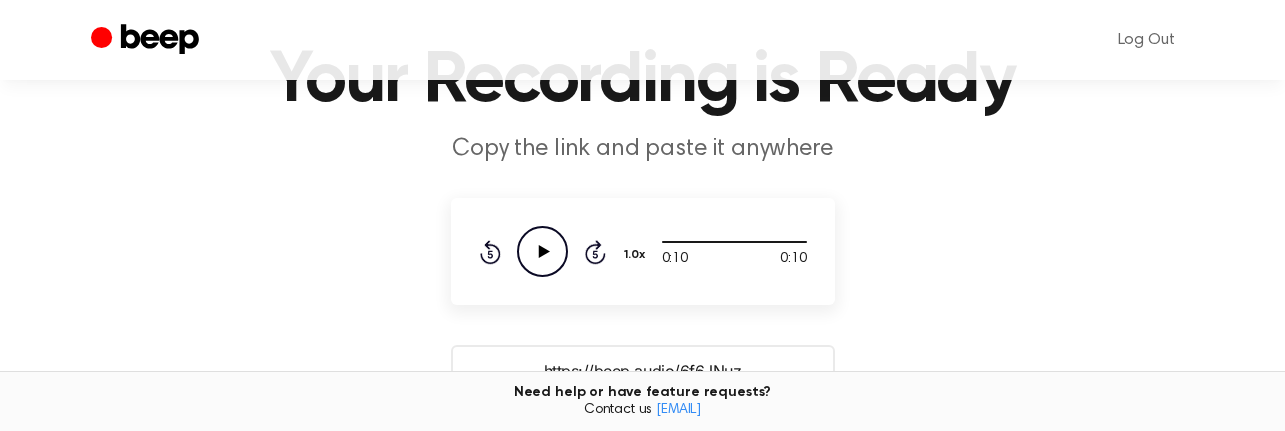 click on "Play Audio" 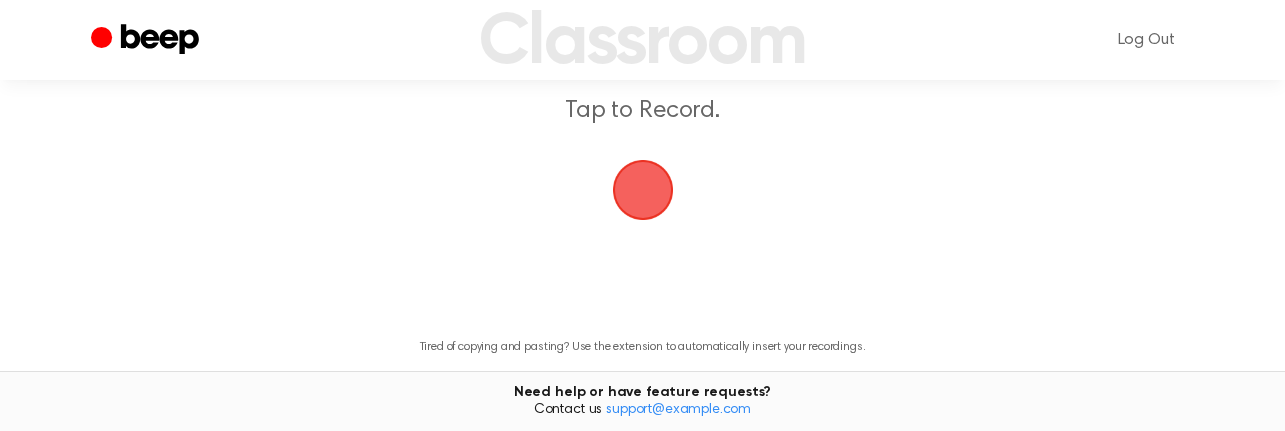 scroll, scrollTop: 239, scrollLeft: 0, axis: vertical 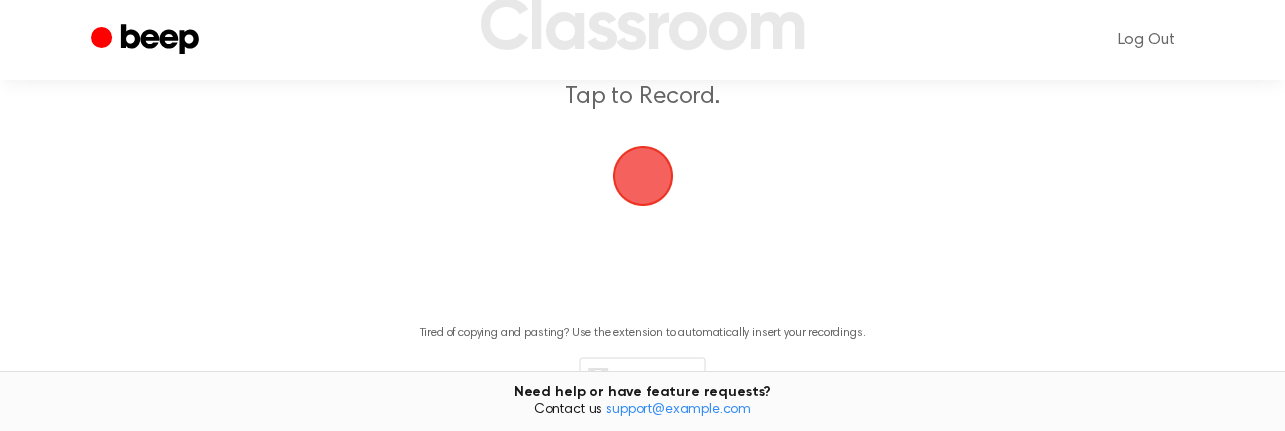 click at bounding box center [643, 176] 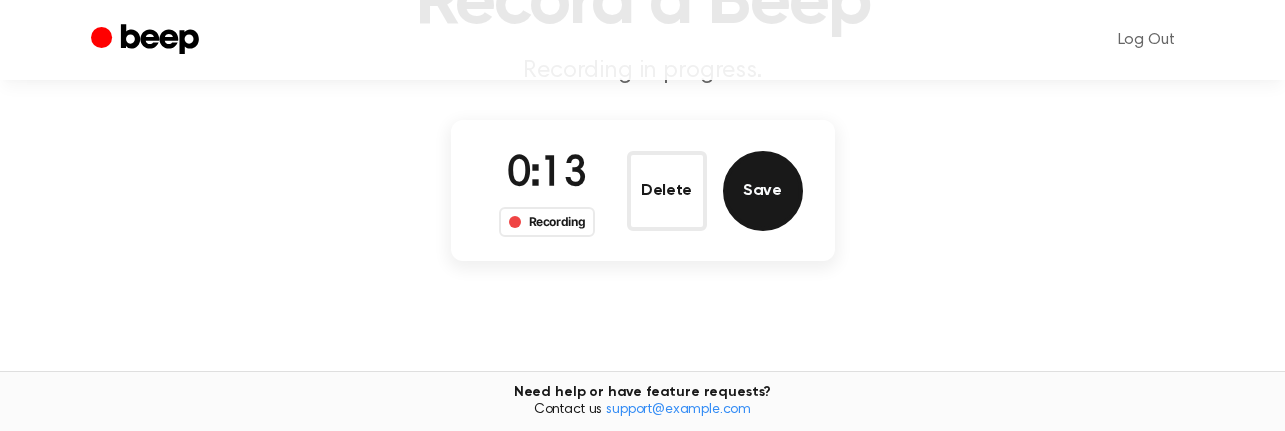 scroll, scrollTop: 180, scrollLeft: 0, axis: vertical 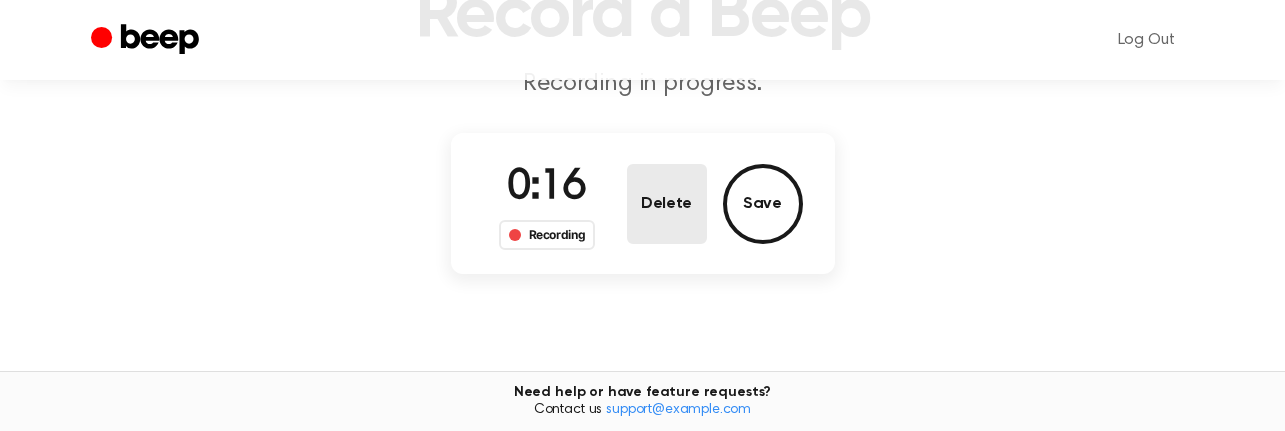 click on "Delete" at bounding box center (667, 204) 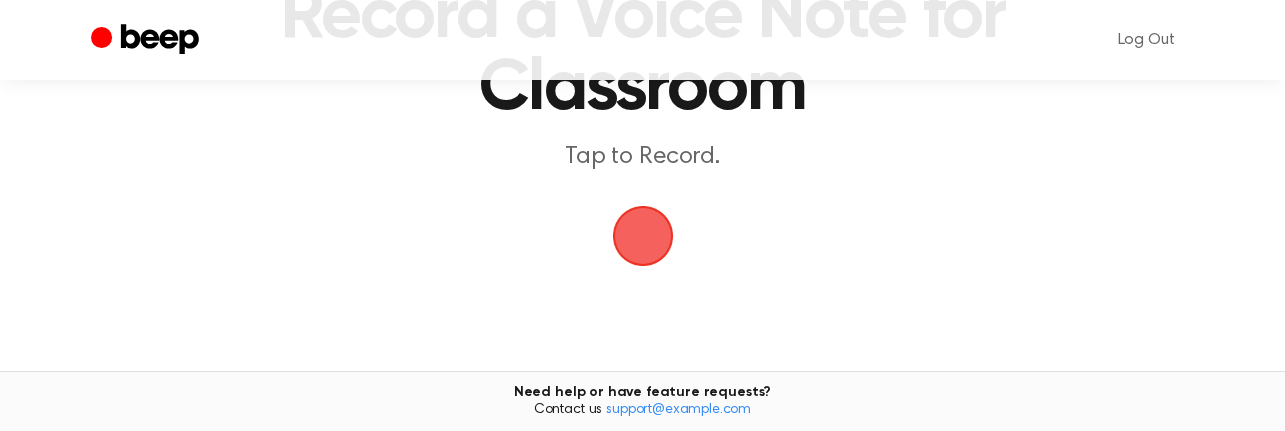 click at bounding box center (642, 236) 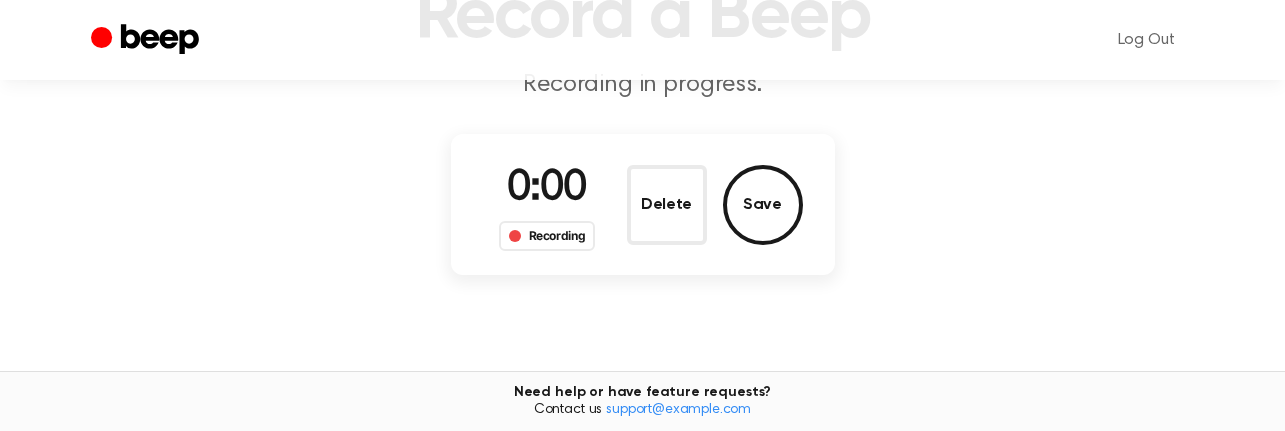 scroll, scrollTop: 180, scrollLeft: 0, axis: vertical 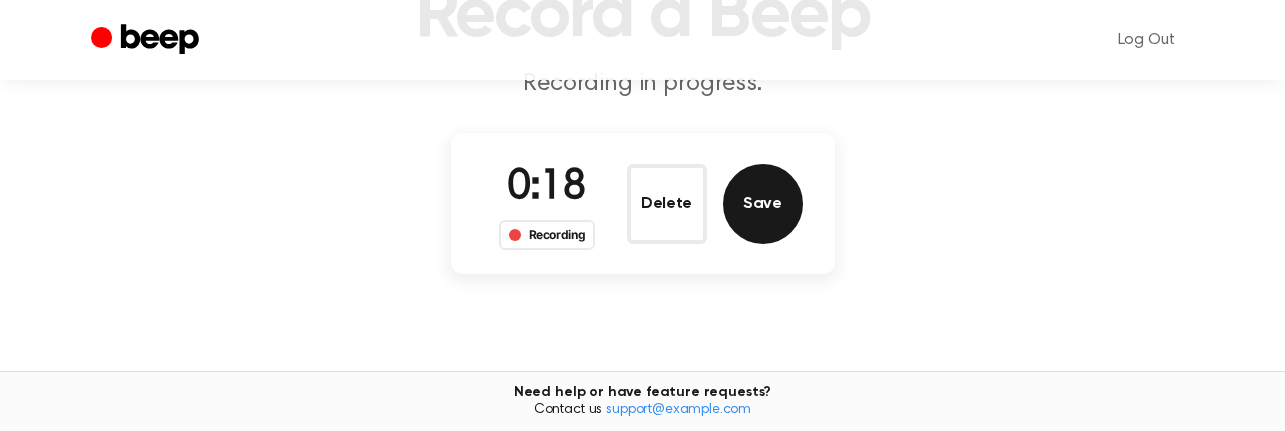 click on "Save" at bounding box center [763, 204] 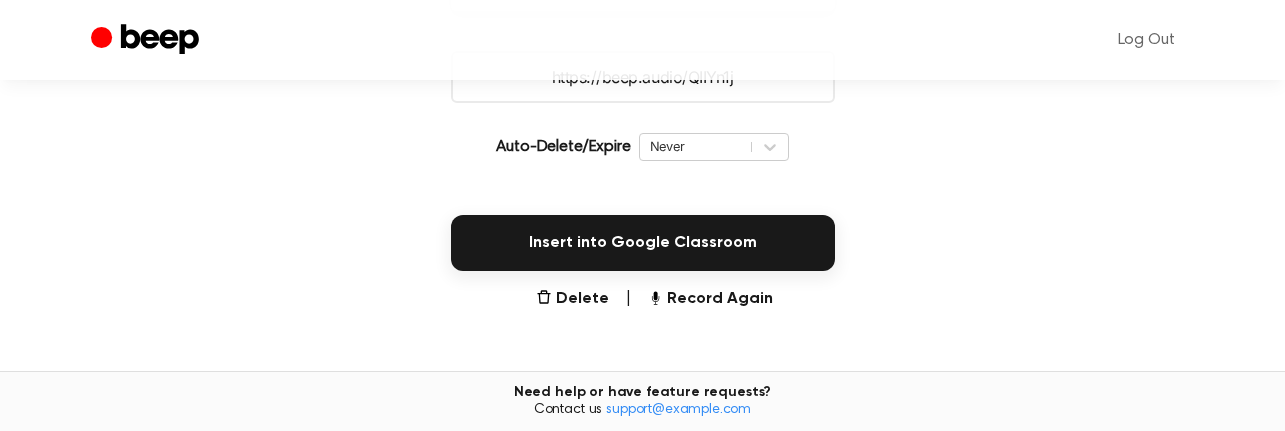 scroll, scrollTop: 446, scrollLeft: 0, axis: vertical 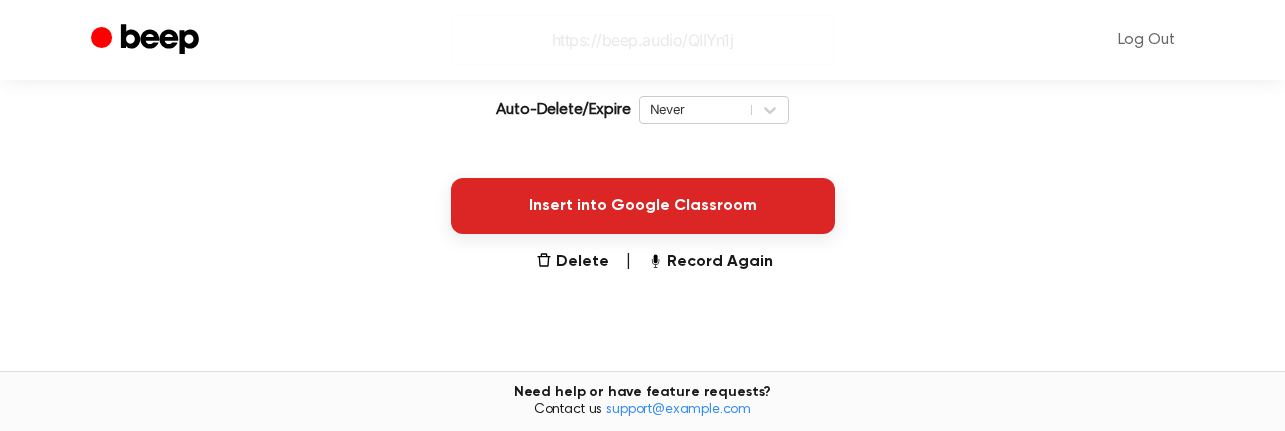 click on "Insert into Google Classroom" at bounding box center [643, 206] 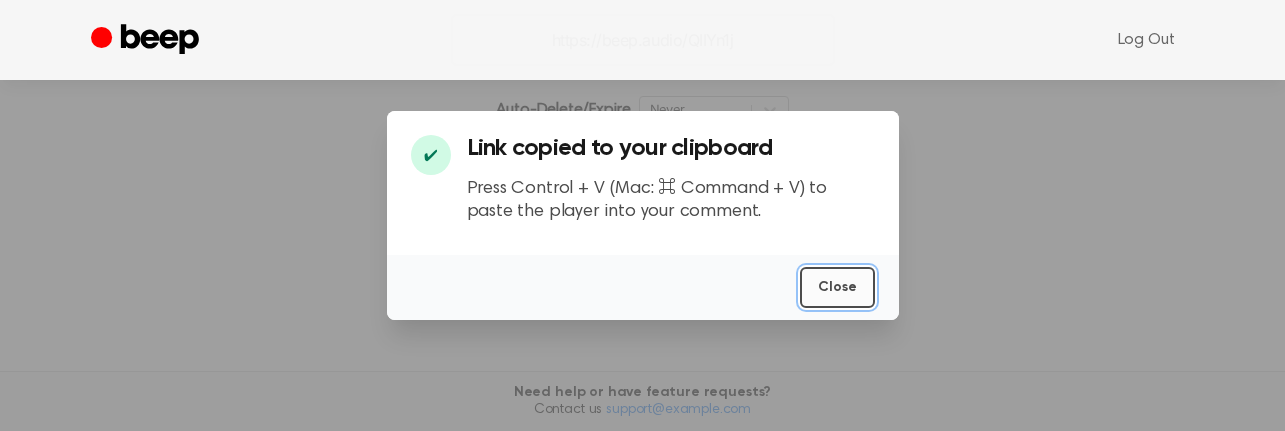 click on "Close" at bounding box center (837, 287) 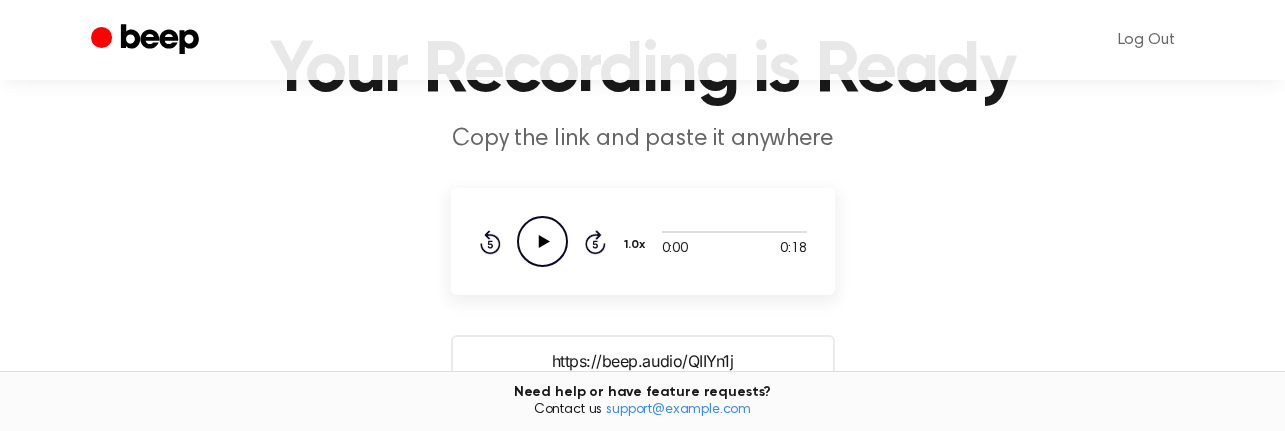 scroll, scrollTop: 84, scrollLeft: 0, axis: vertical 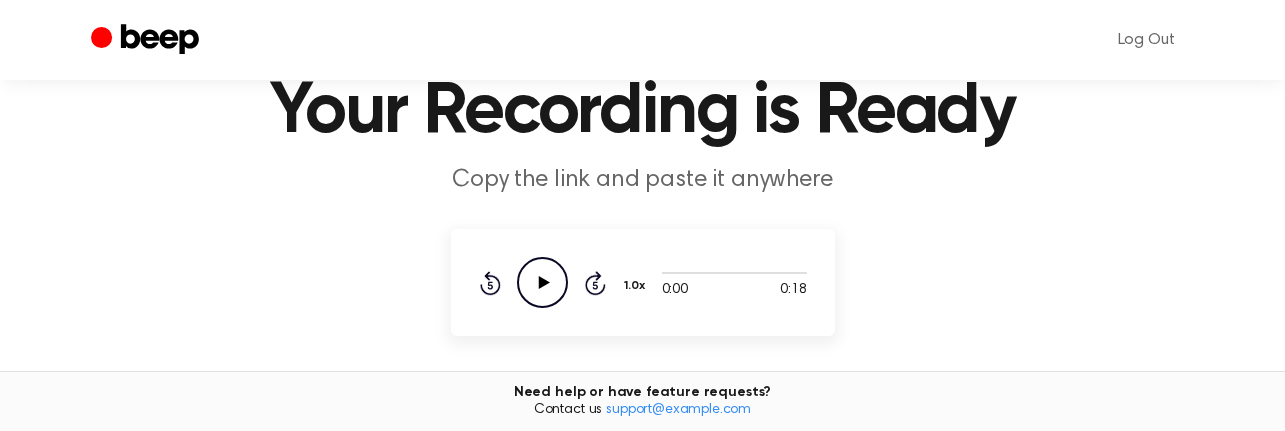 click 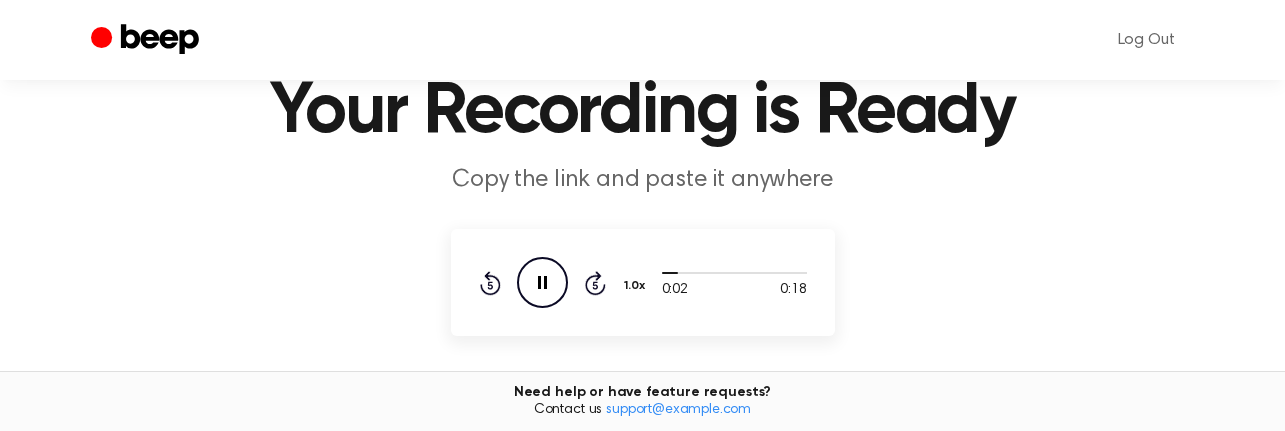 click 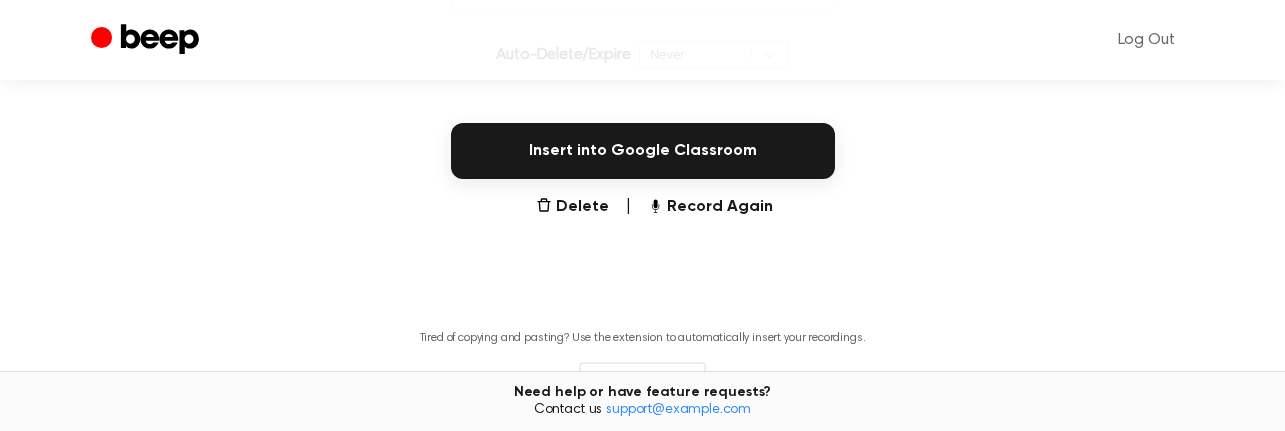 scroll, scrollTop: 500, scrollLeft: 0, axis: vertical 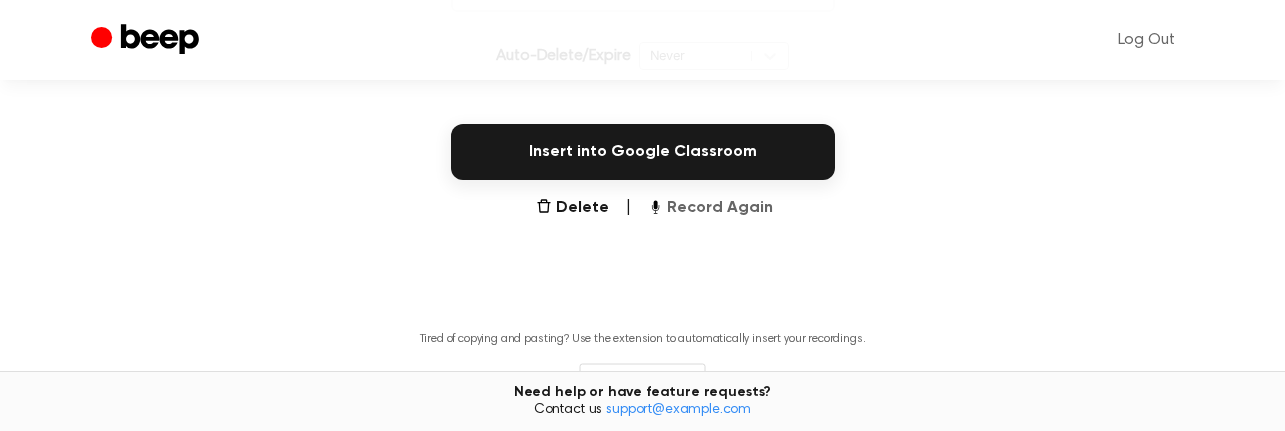 click on "Record Again" at bounding box center [710, 208] 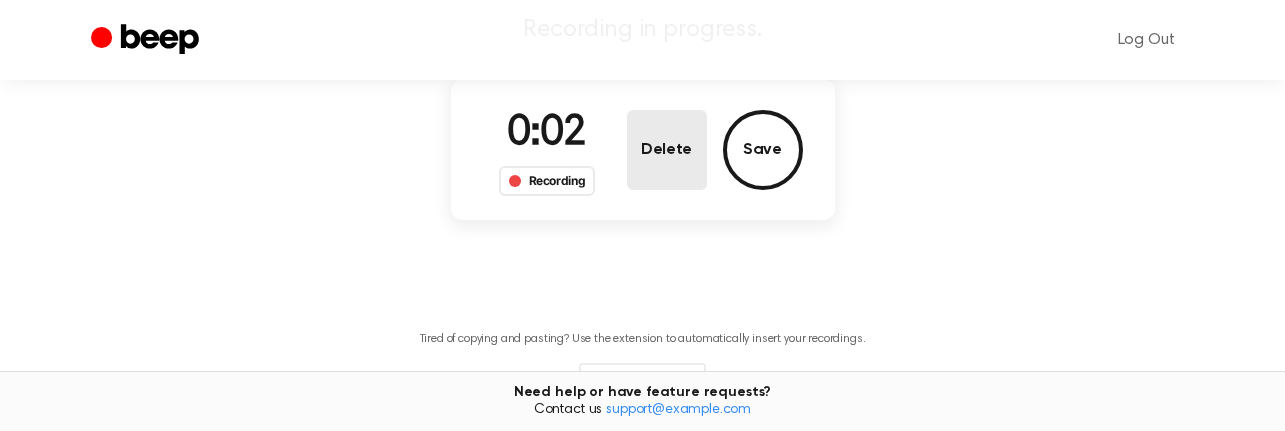 click on "Delete" at bounding box center [667, 150] 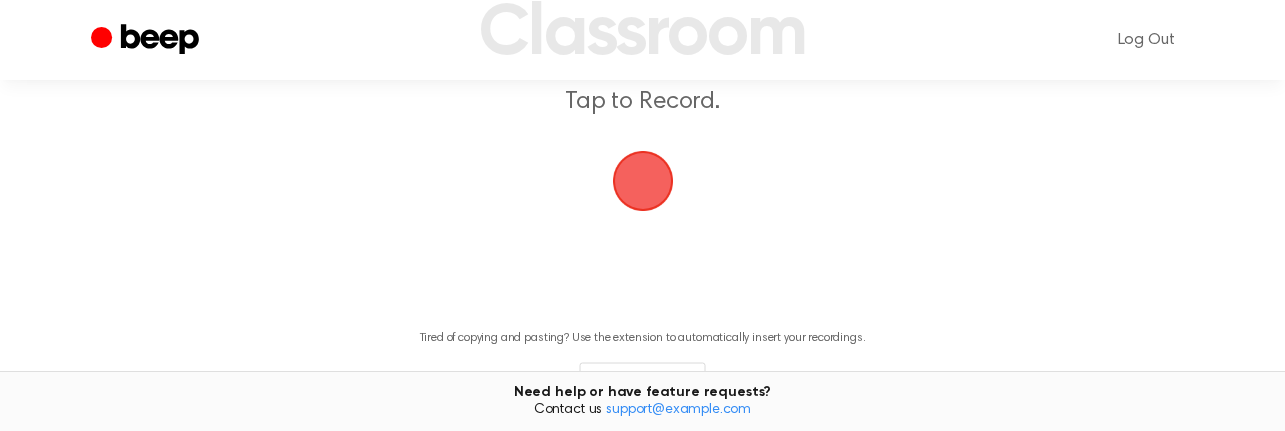 scroll, scrollTop: 233, scrollLeft: 0, axis: vertical 